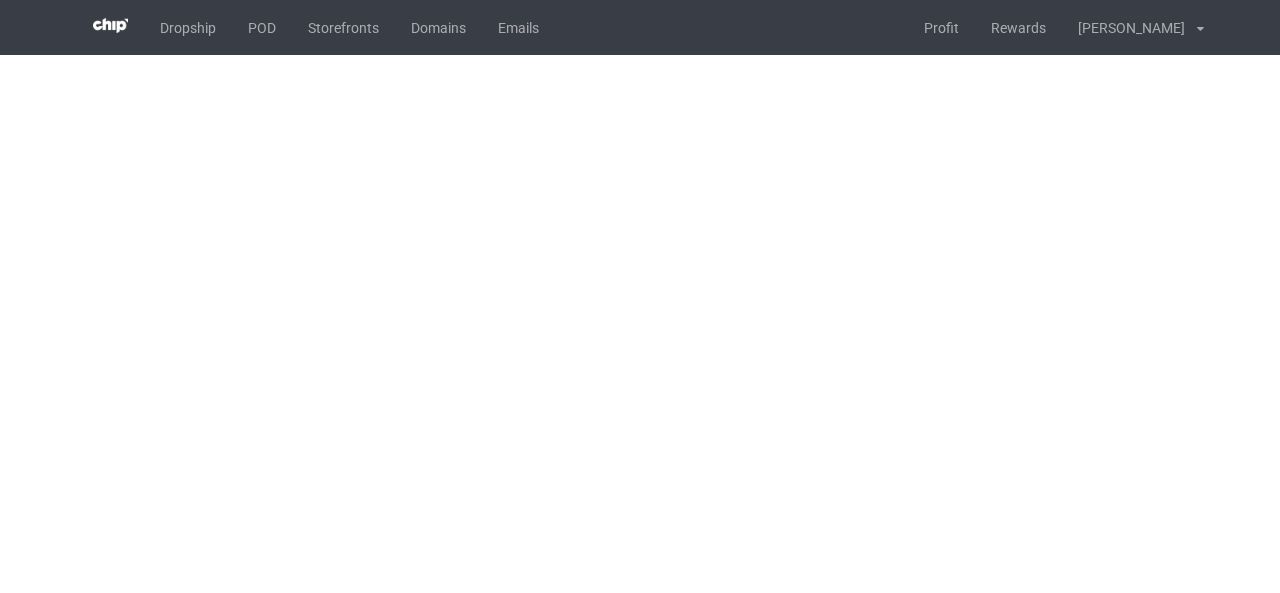 scroll, scrollTop: 0, scrollLeft: 0, axis: both 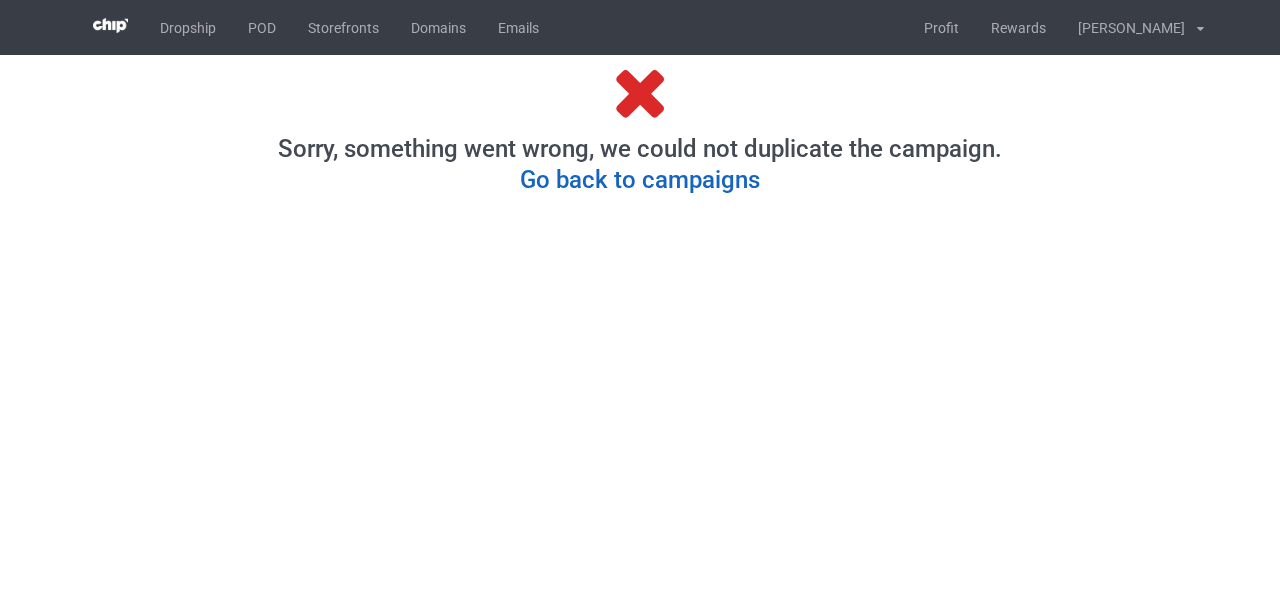 click on "Go back to campaigns" at bounding box center [640, 180] 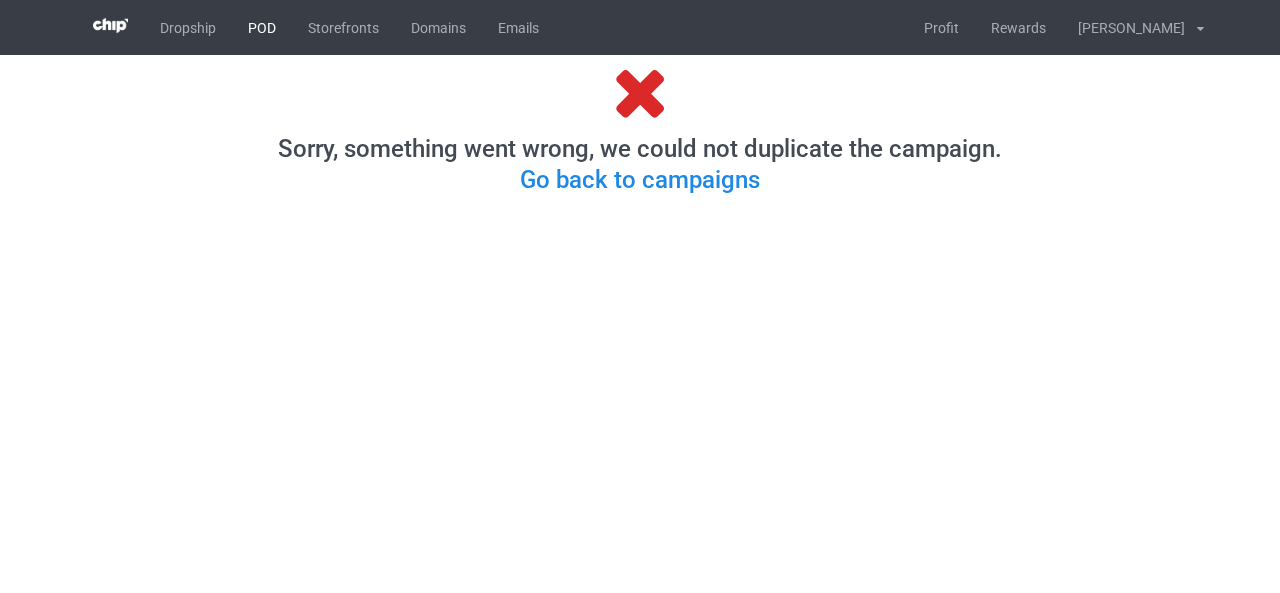 click on "POD" at bounding box center (262, 27) 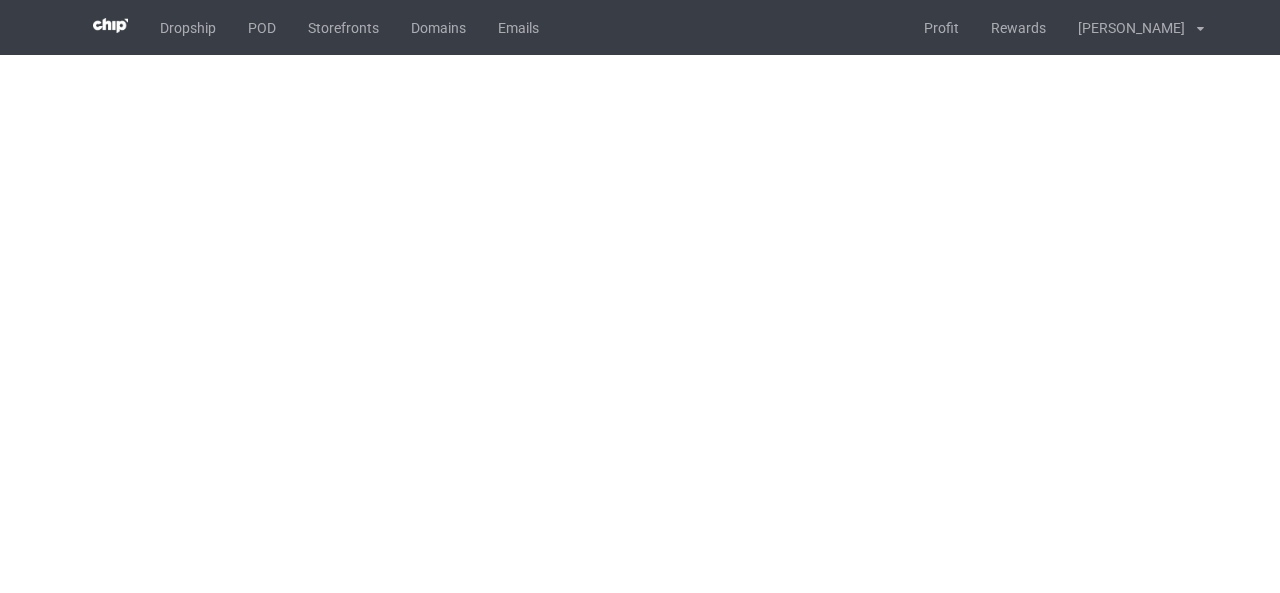 scroll, scrollTop: 0, scrollLeft: 0, axis: both 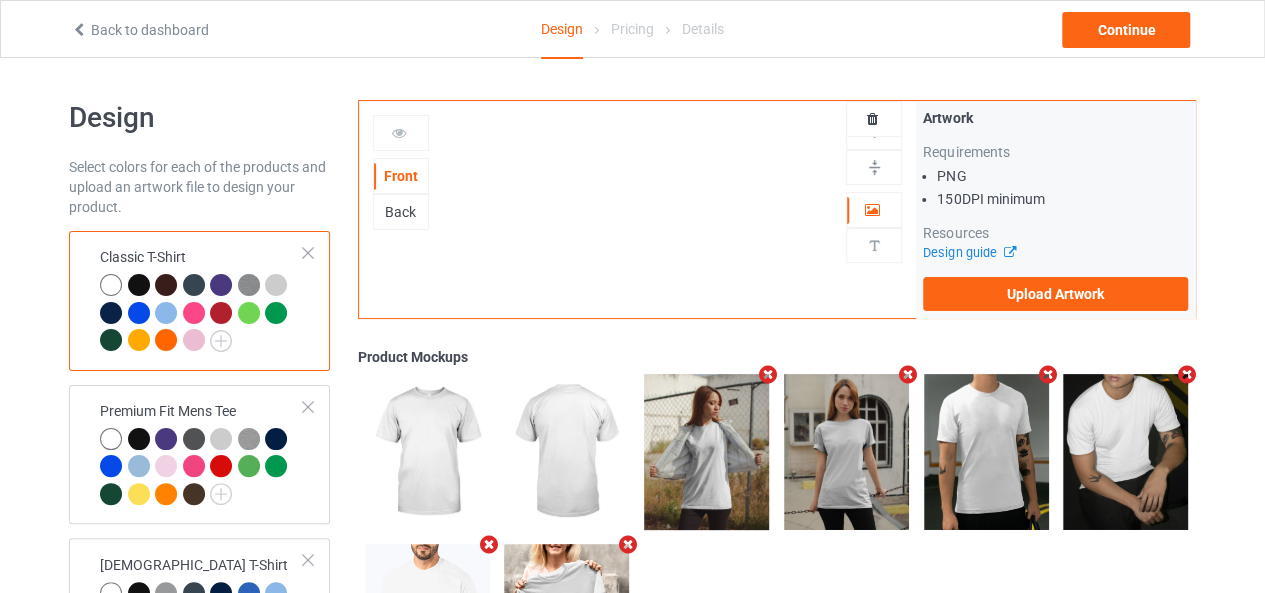 click on "Front Back Artwork Upload artwork before adding personalization" at bounding box center (638, 209) 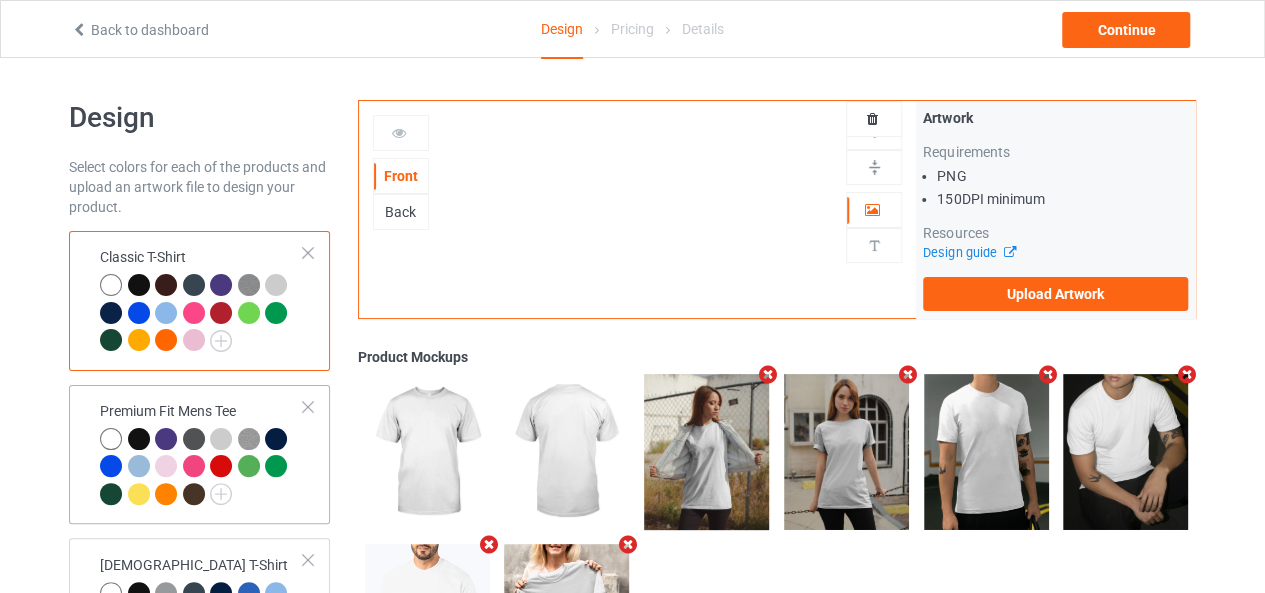 click on "Premium Fit Mens Tee" at bounding box center (202, 455) 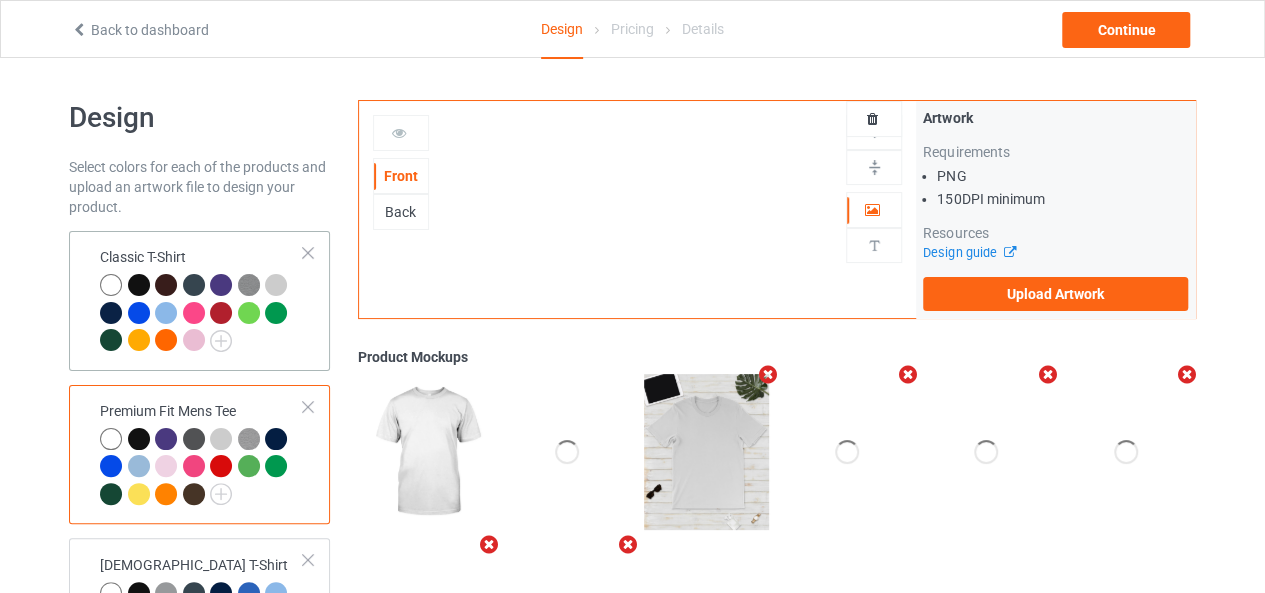 click at bounding box center [202, 315] 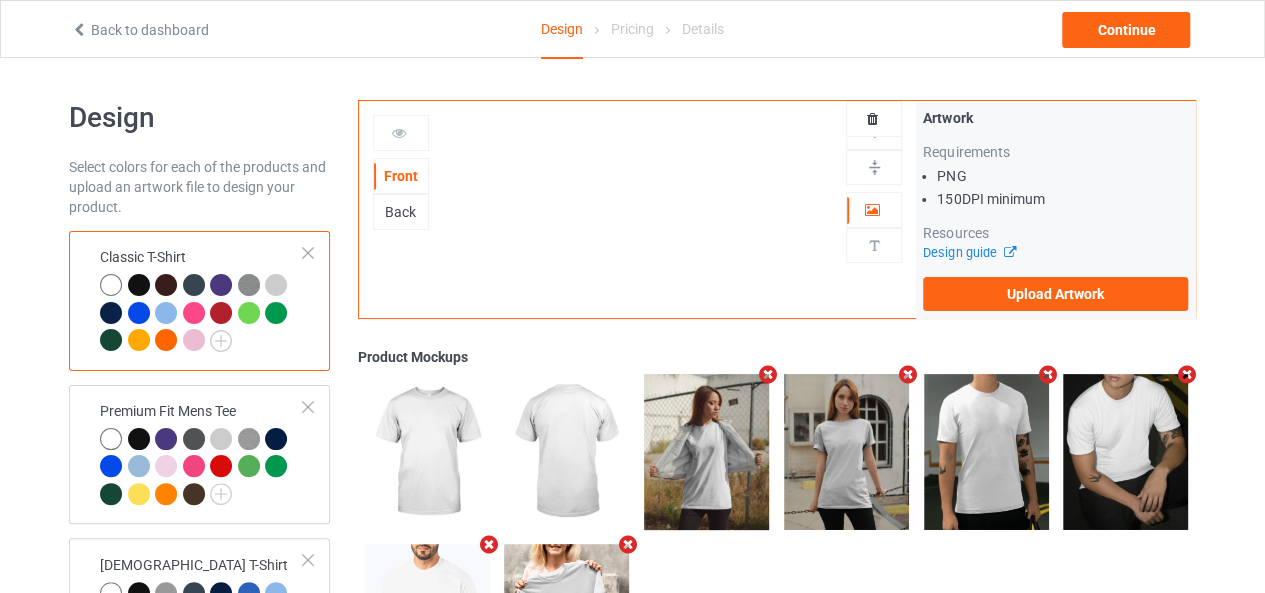 click on "Front Back Artwork Upload artwork before adding personalization" at bounding box center (638, 209) 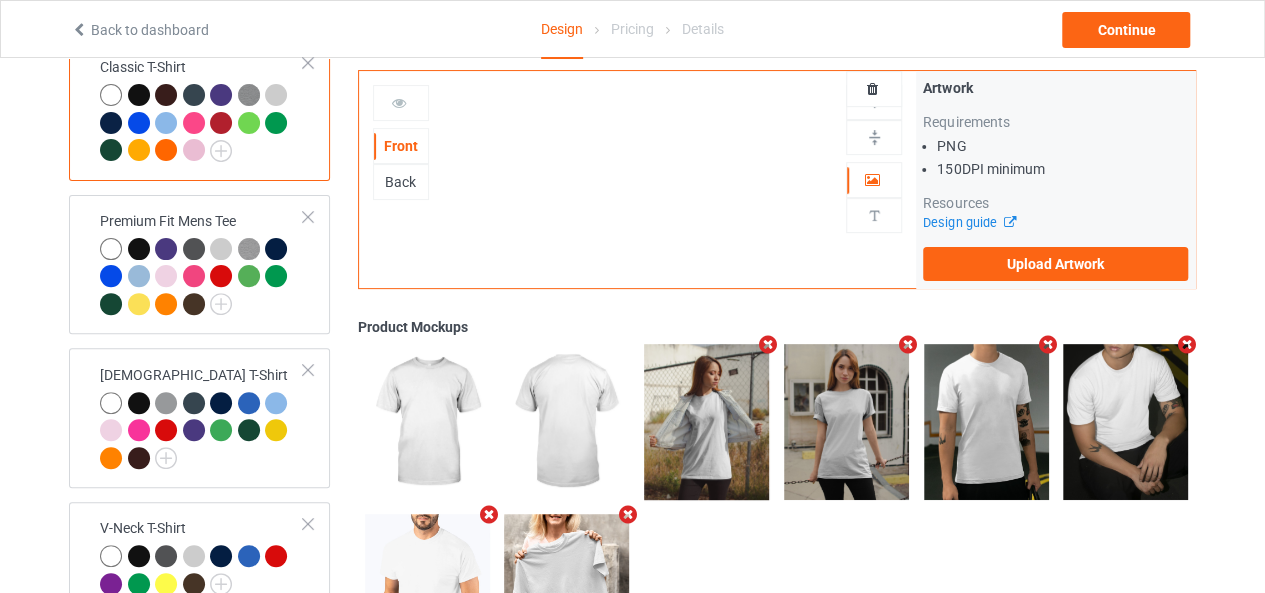 scroll, scrollTop: 0, scrollLeft: 0, axis: both 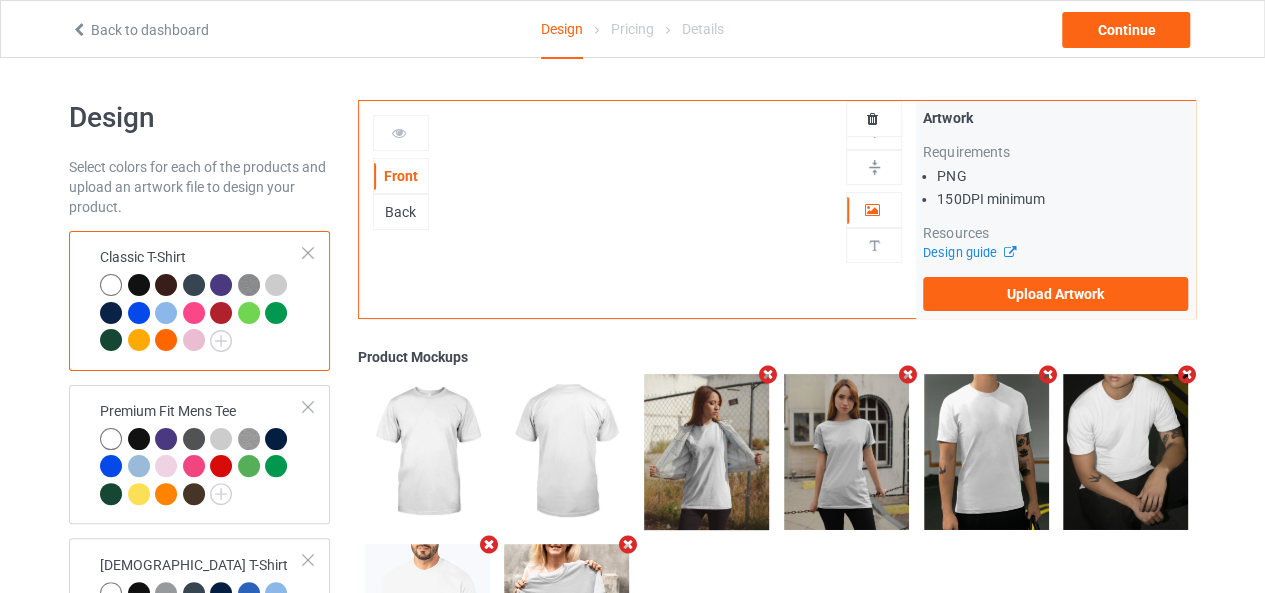 click on "Front Back Artwork Upload artwork before adding personalization" at bounding box center [638, 209] 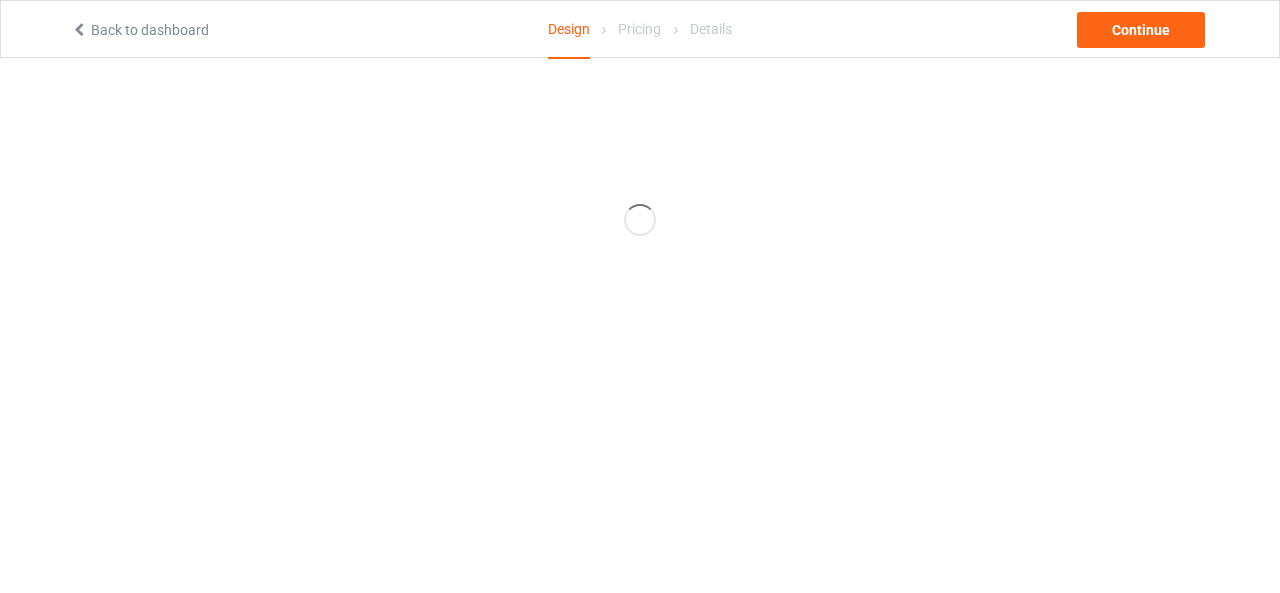scroll, scrollTop: 0, scrollLeft: 0, axis: both 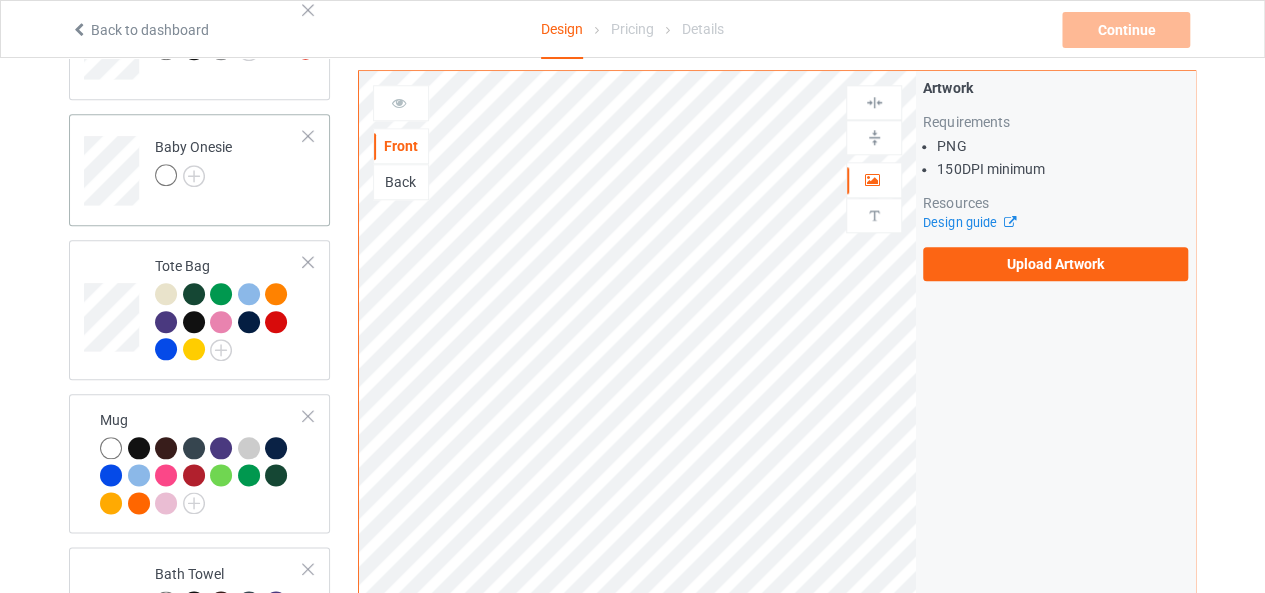 click on "Baby Onesie" at bounding box center [199, 170] 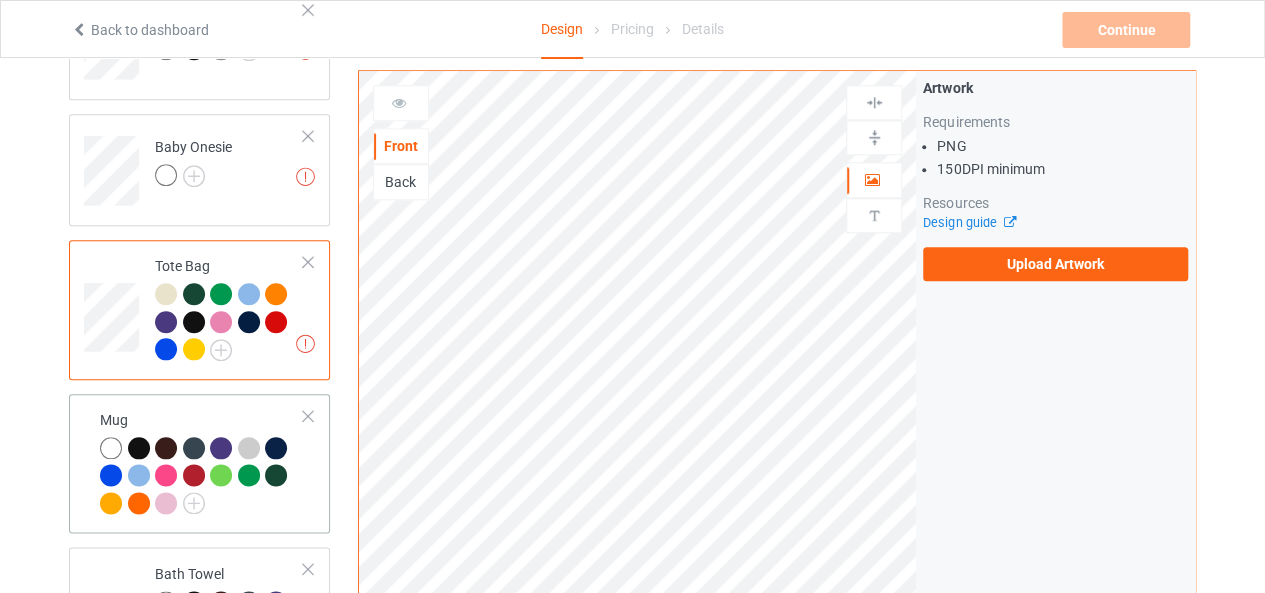 click at bounding box center [202, 478] 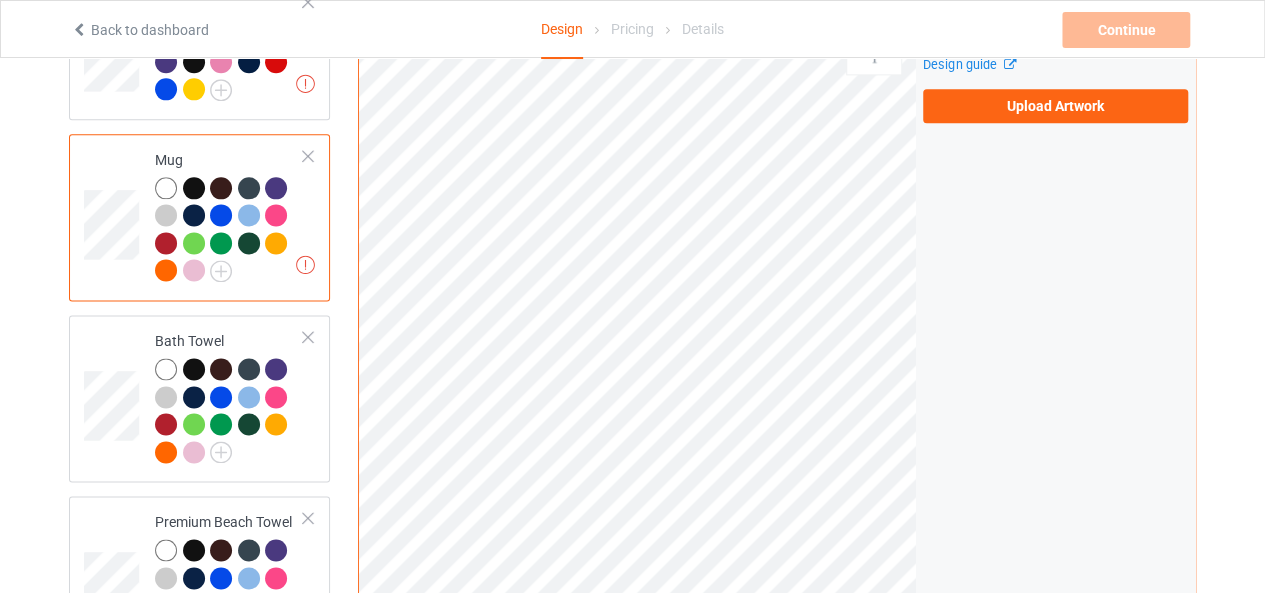 scroll, scrollTop: 1240, scrollLeft: 0, axis: vertical 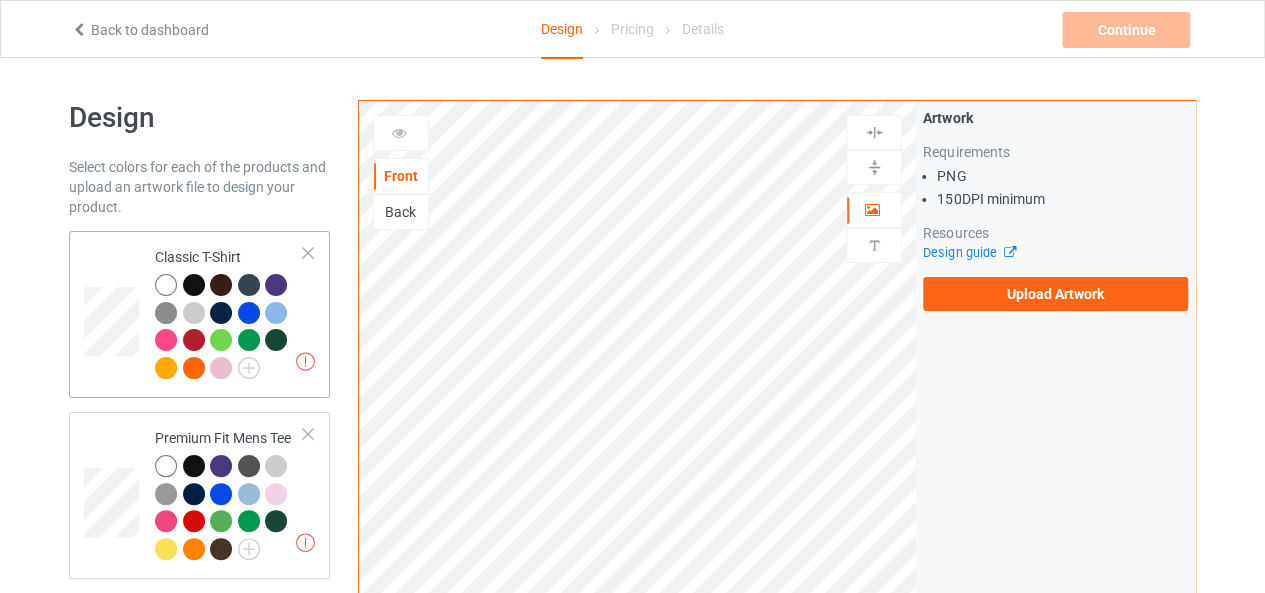 click at bounding box center [114, 314] 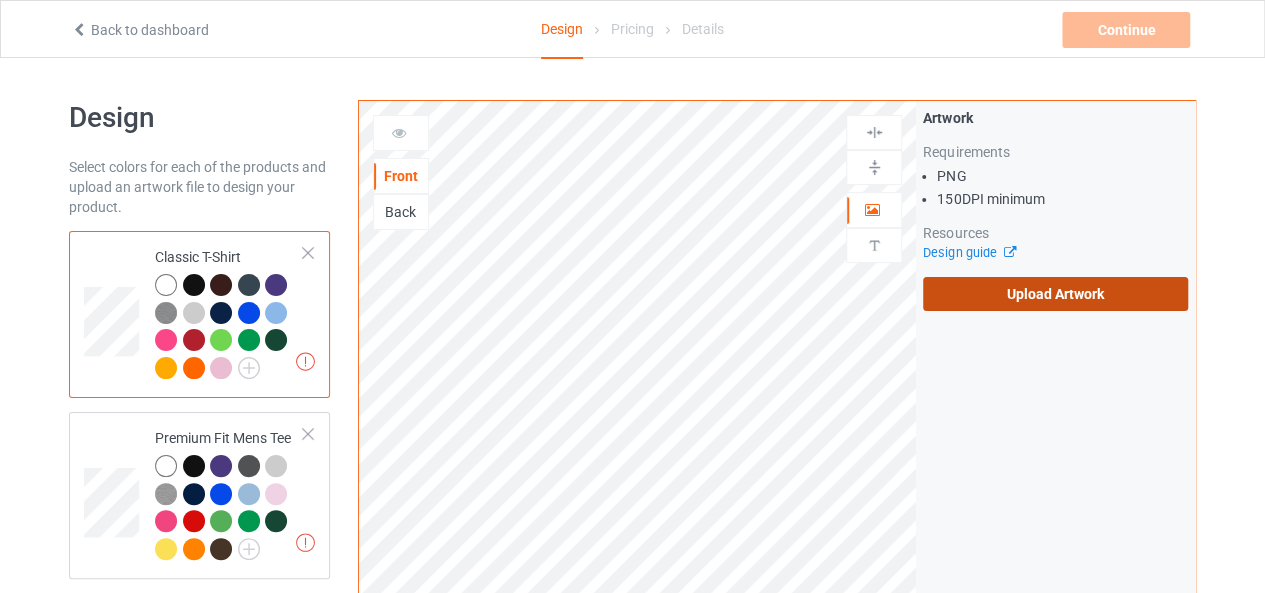 click on "Upload Artwork" at bounding box center (1055, 294) 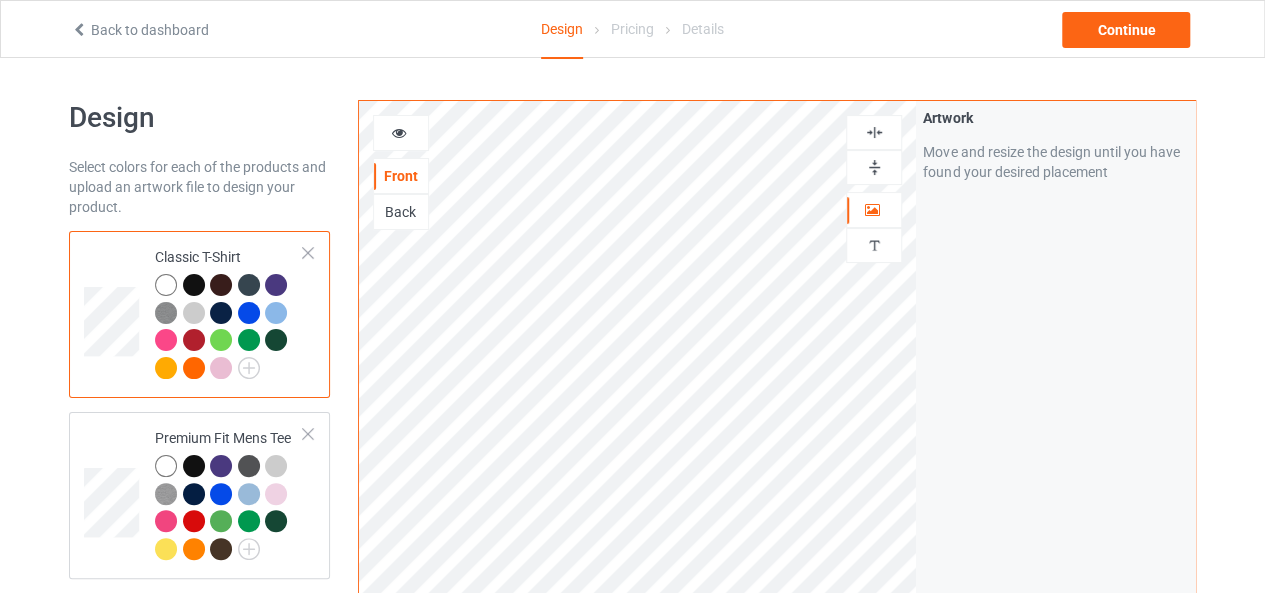 click at bounding box center (874, 132) 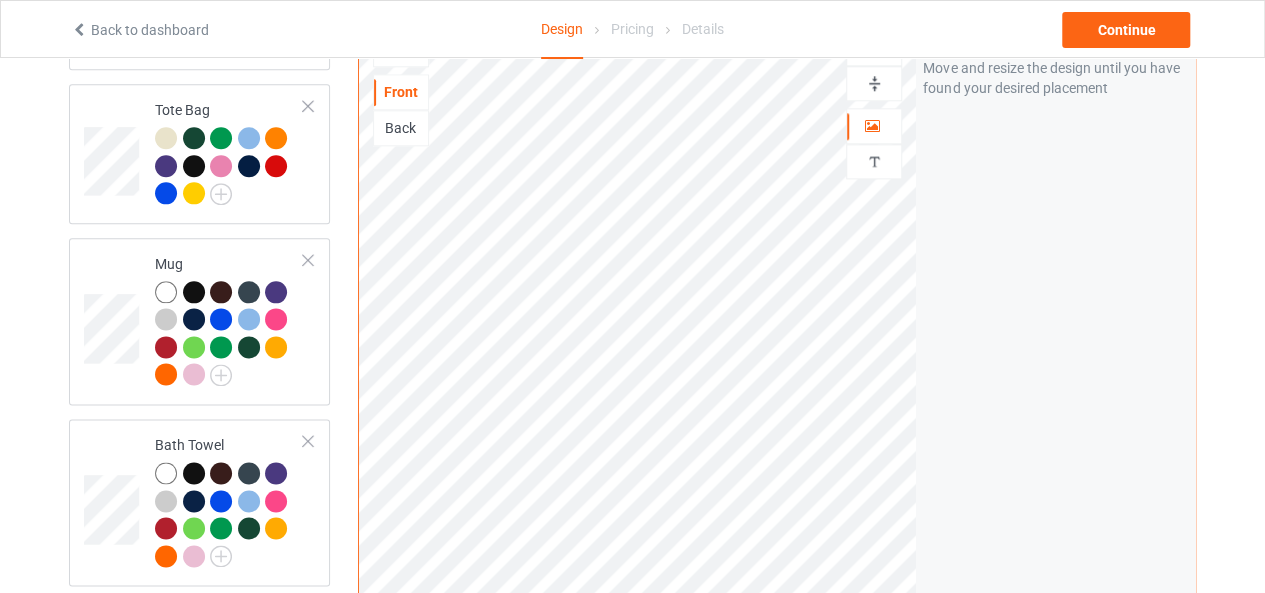 scroll, scrollTop: 1134, scrollLeft: 0, axis: vertical 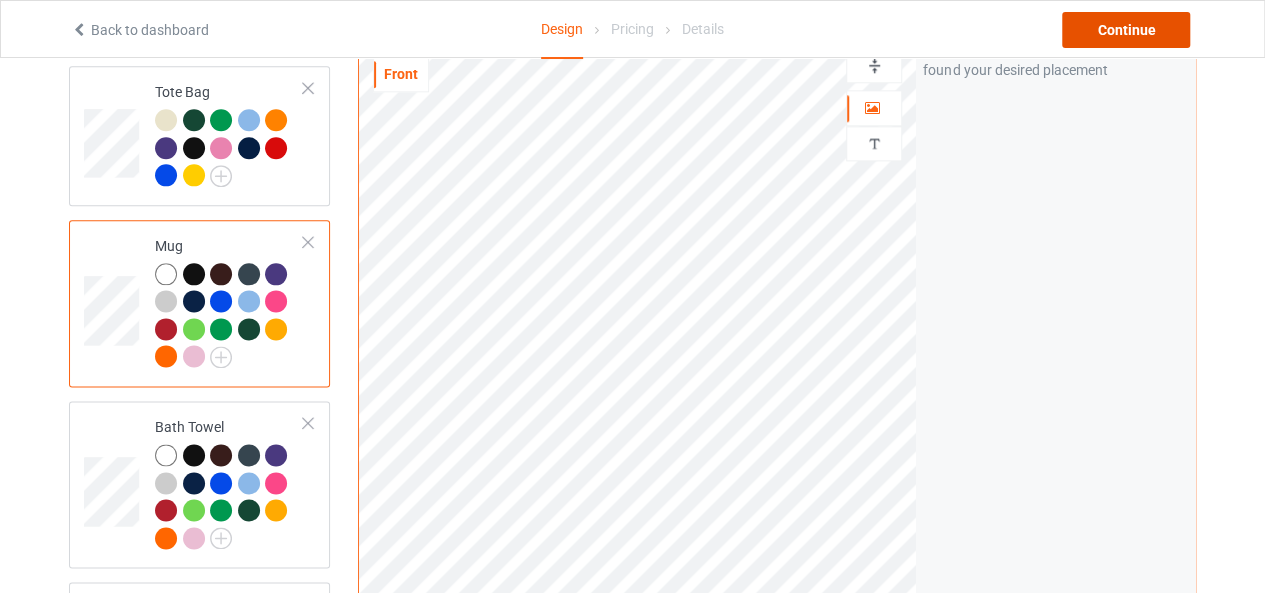 click on "Continue" at bounding box center (1126, 30) 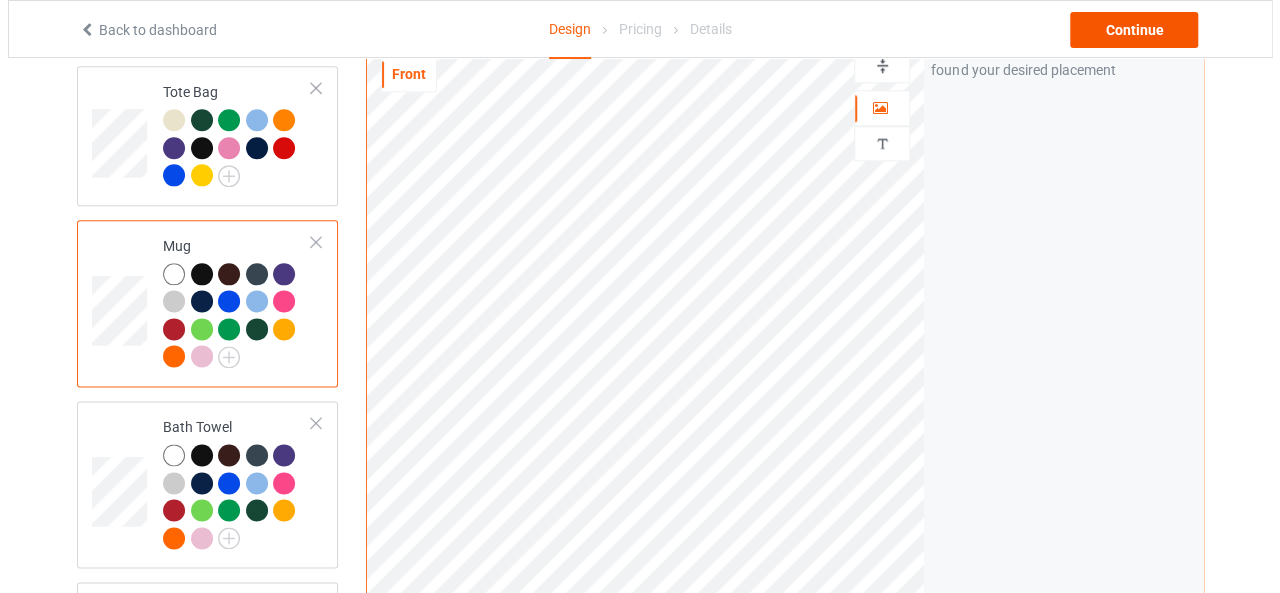 scroll, scrollTop: 0, scrollLeft: 0, axis: both 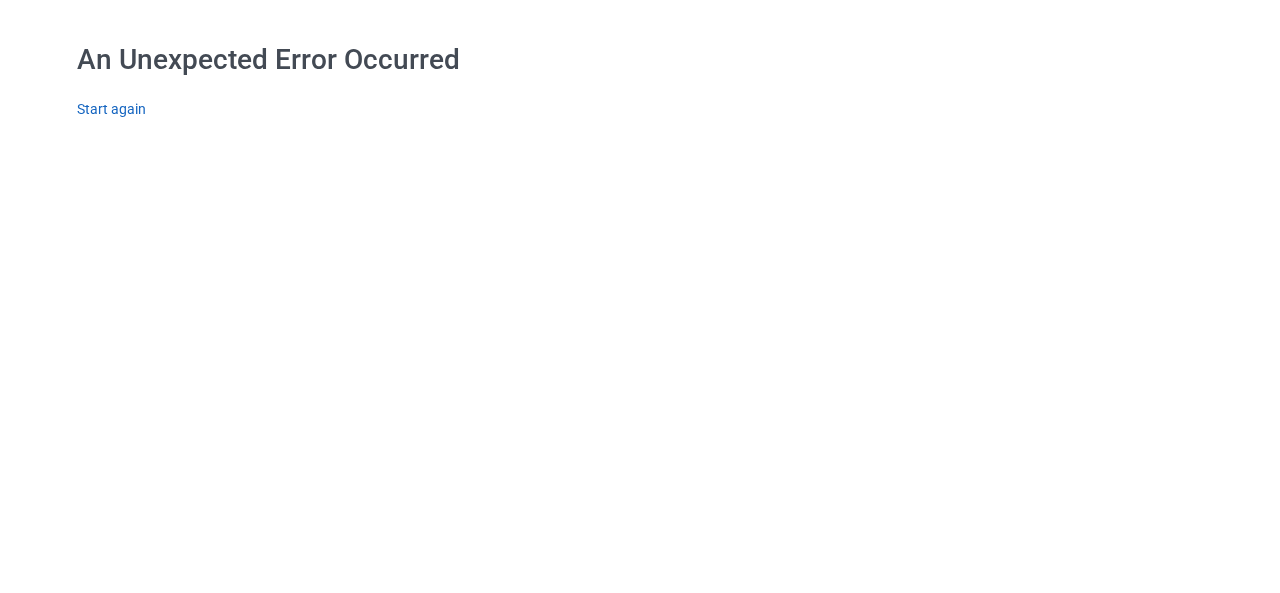 click on "Start again" at bounding box center (111, 109) 